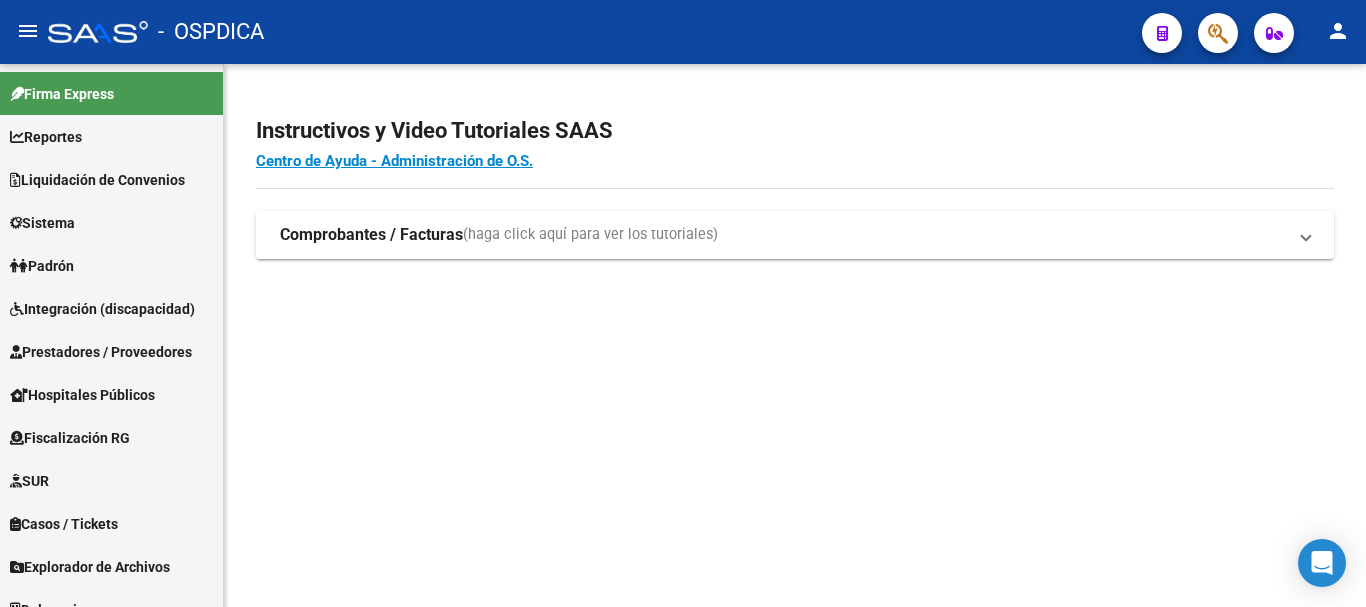 scroll, scrollTop: 0, scrollLeft: 0, axis: both 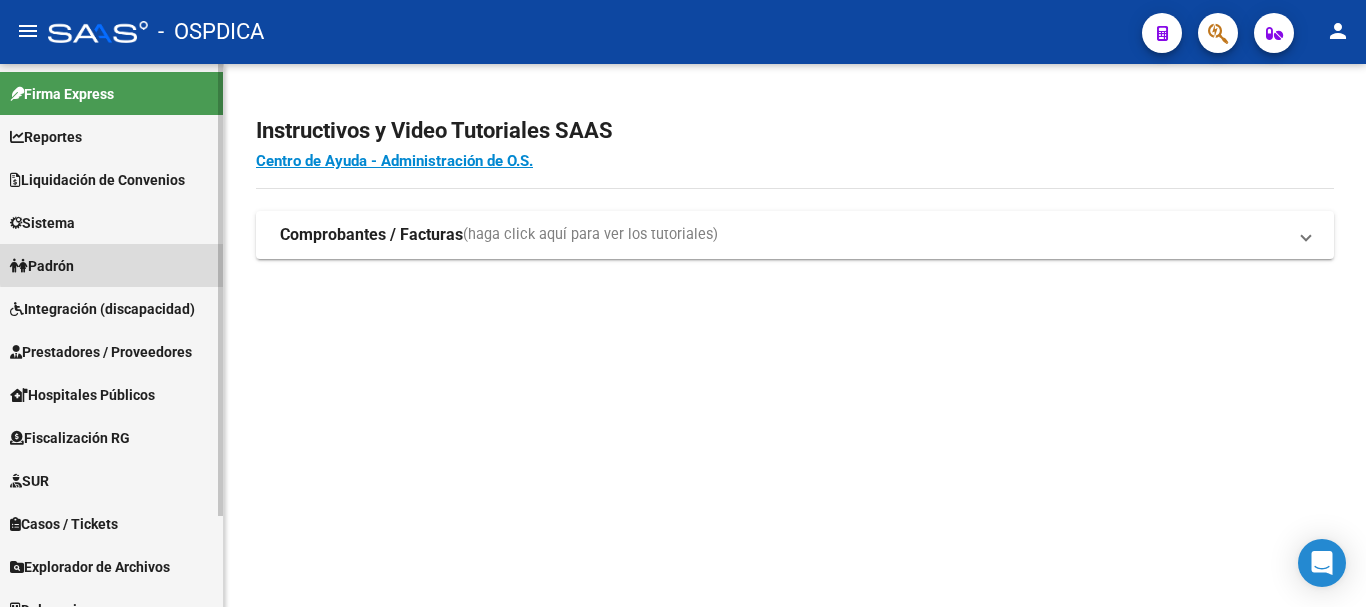 drag, startPoint x: 122, startPoint y: 263, endPoint x: 165, endPoint y: 270, distance: 43.56604 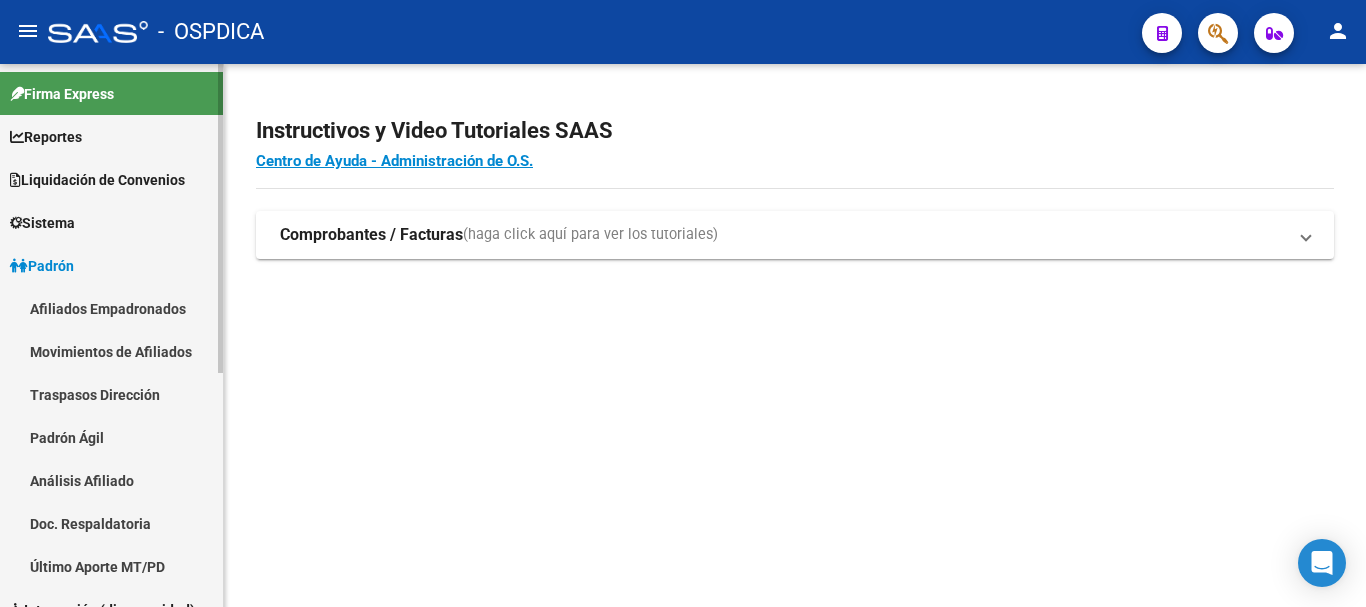 click on "Padrón Ágil" at bounding box center (111, 437) 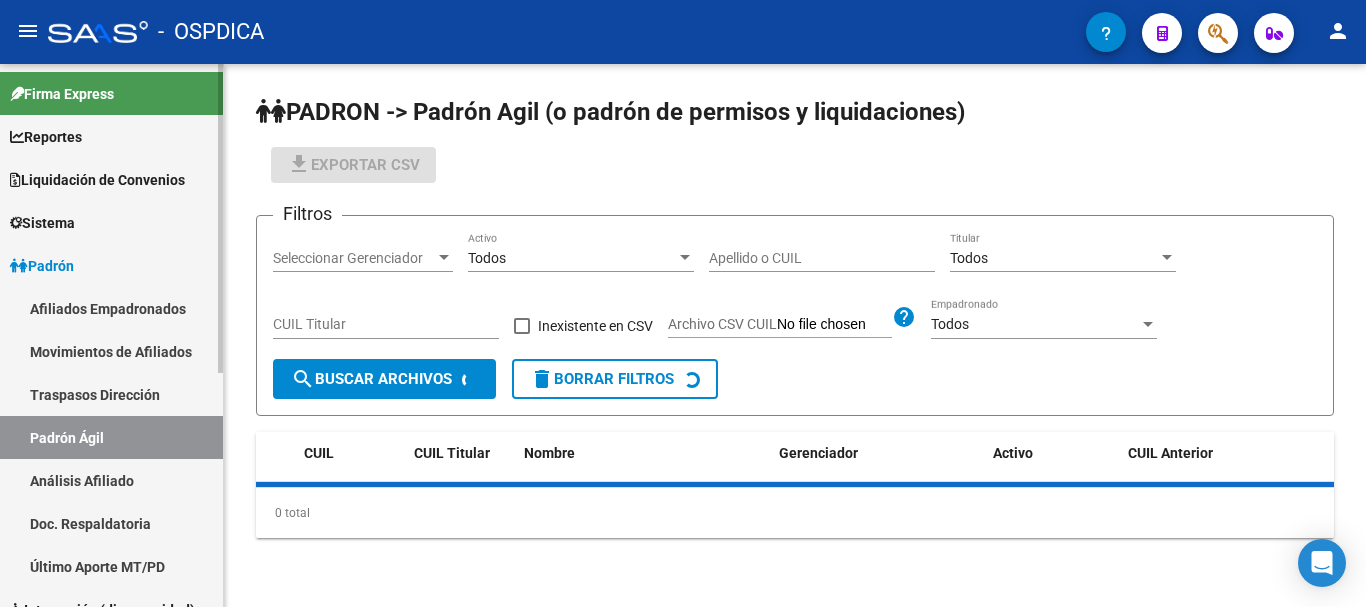 click on "Análisis Afiliado" at bounding box center (111, 480) 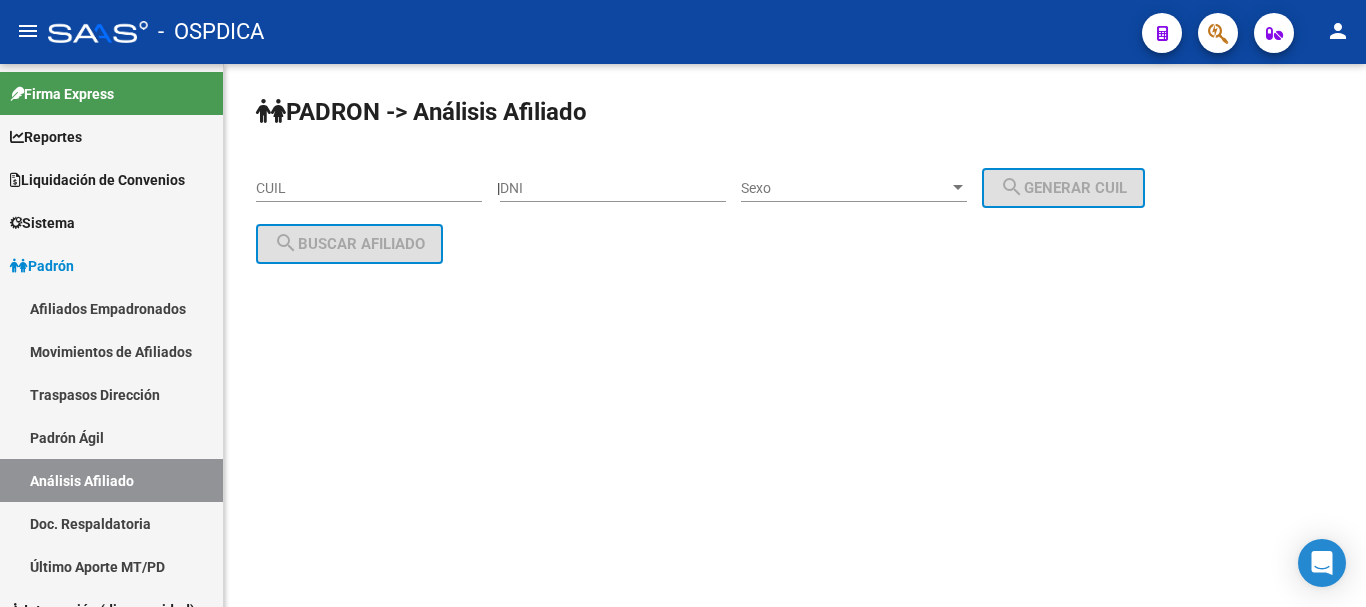 click on "DNI" at bounding box center (613, 188) 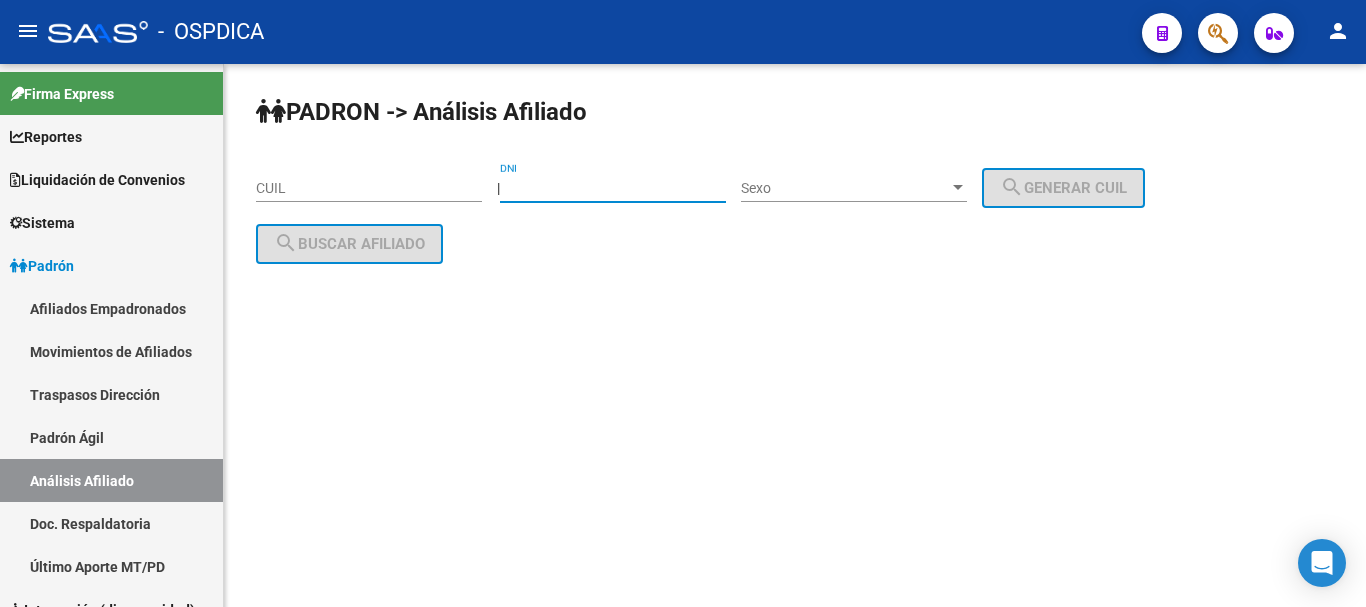 paste on "[NUMBER]" 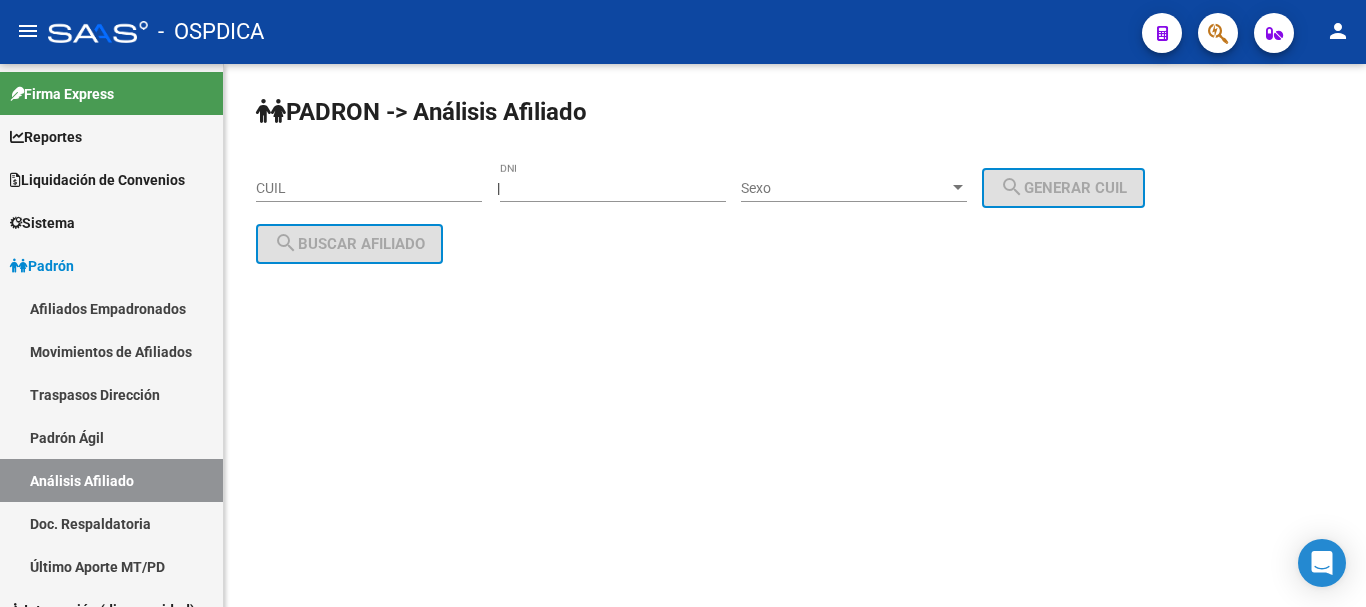 drag, startPoint x: 772, startPoint y: 203, endPoint x: 815, endPoint y: 191, distance: 44.64303 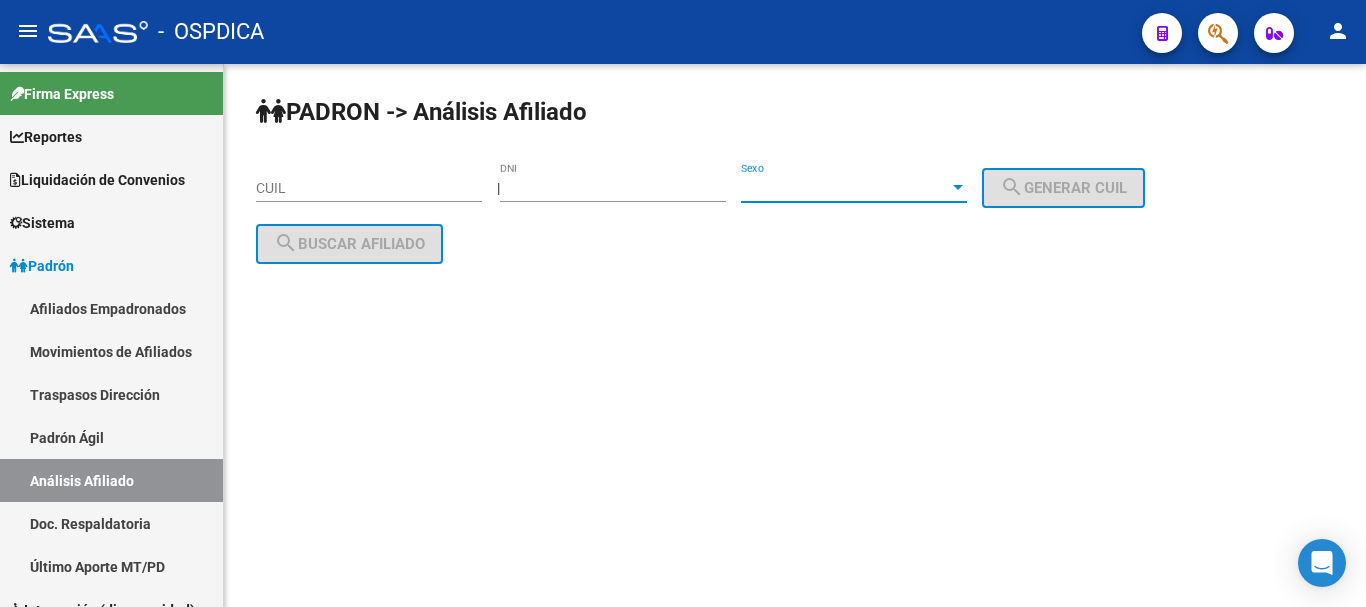 click on "Sexo" at bounding box center [845, 188] 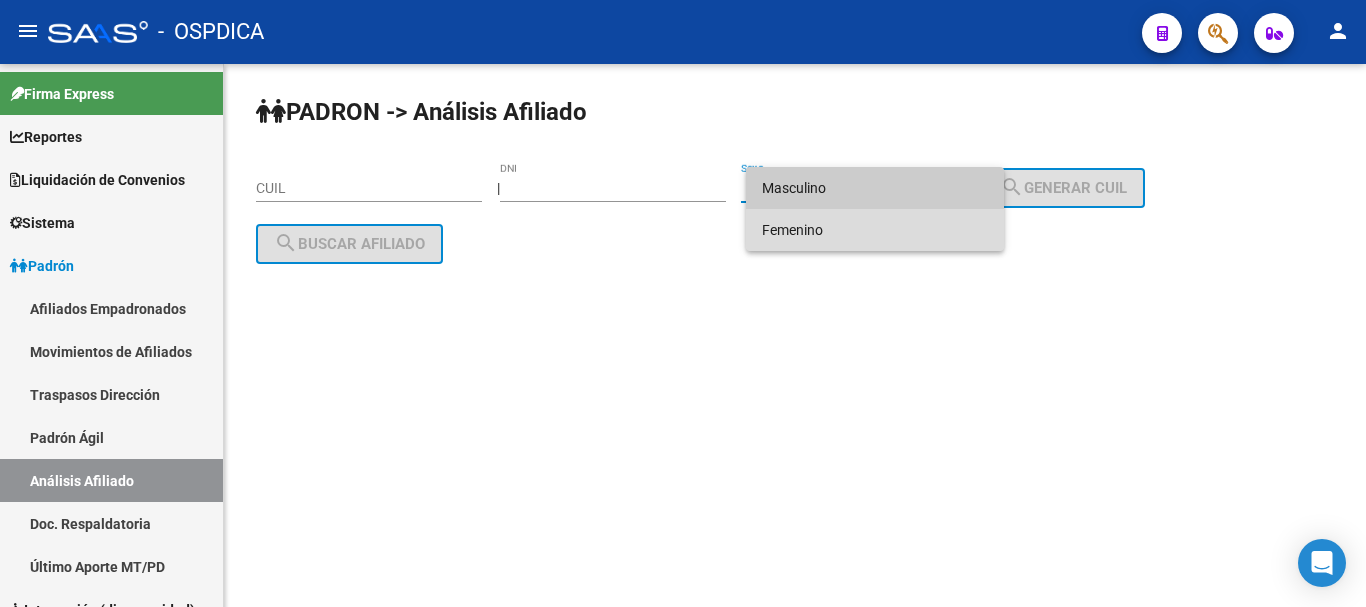 click on "Femenino" at bounding box center [875, 230] 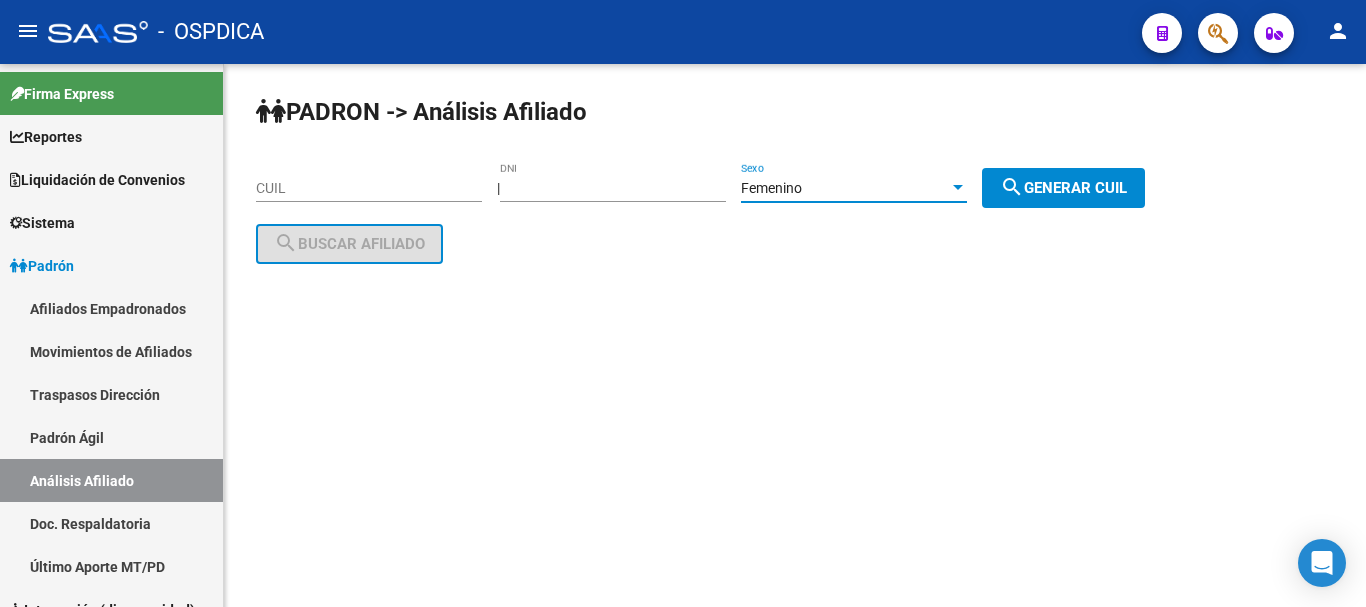 click on "Femenino Sexo" 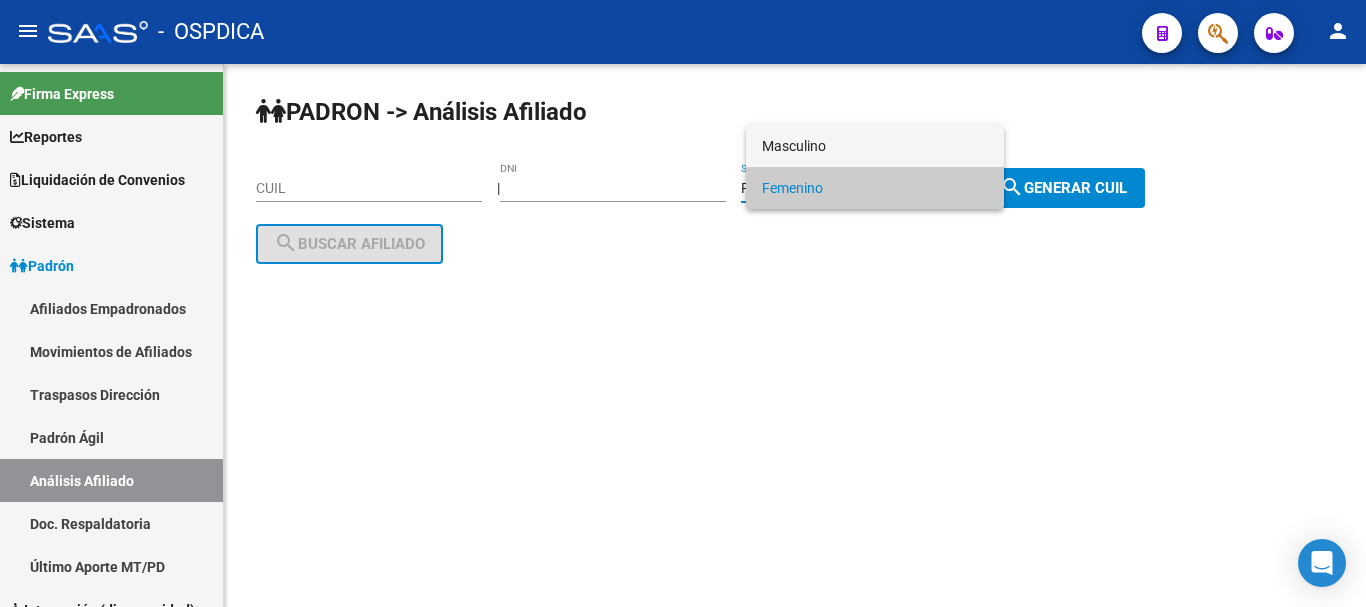 click on "Masculino" at bounding box center [875, 146] 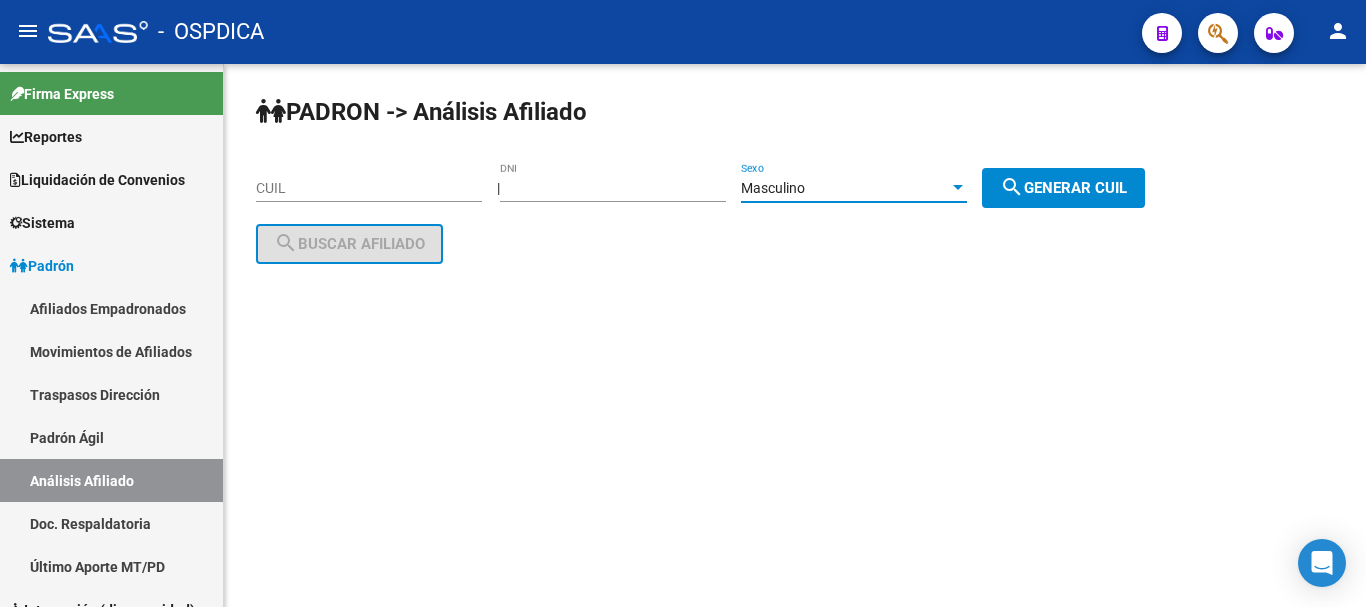 click on "search  Generar CUIL" 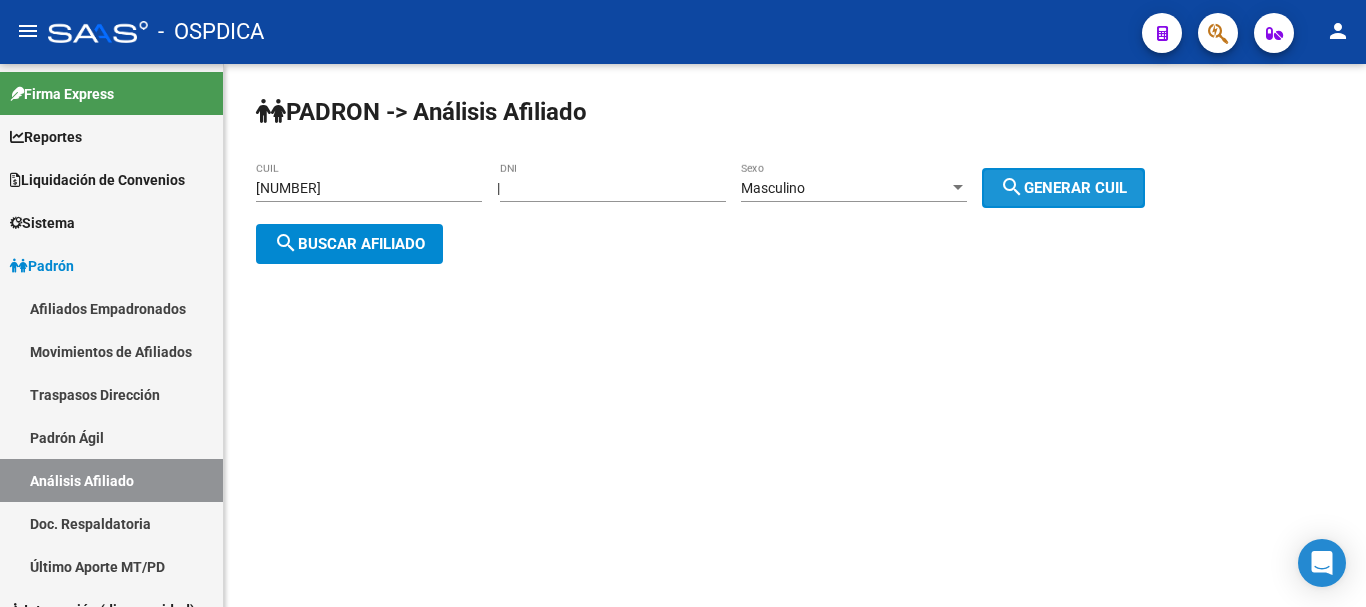 click on "search  Generar CUIL" 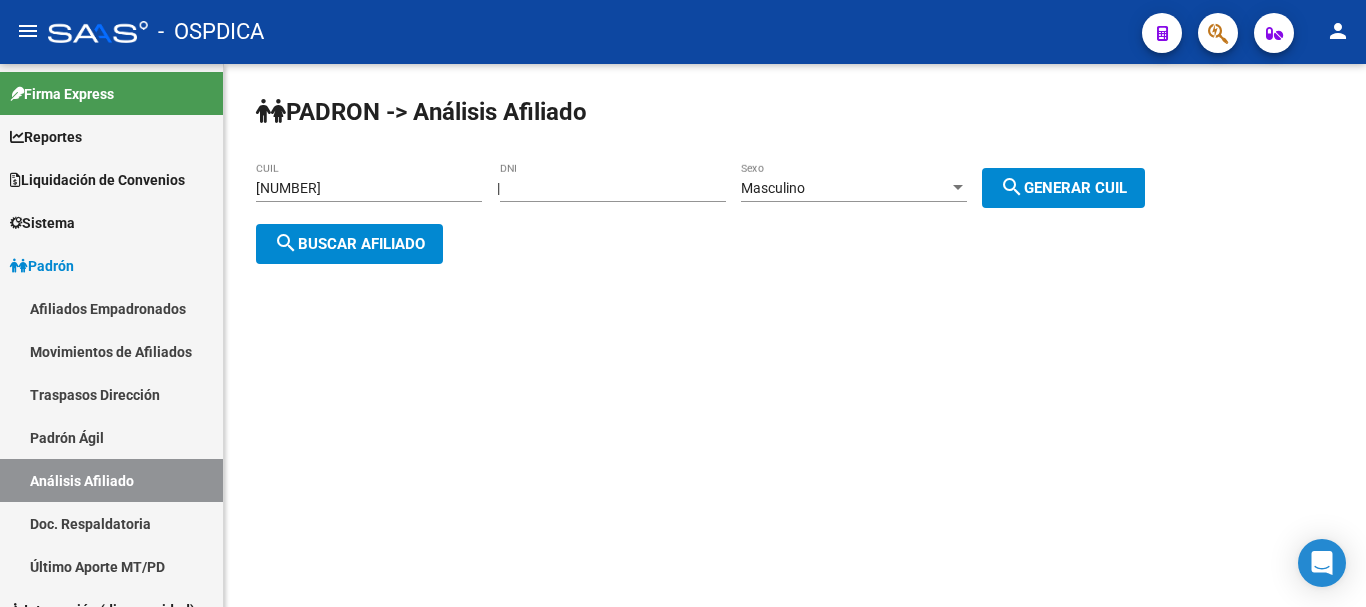 click on "PADRON -> Análisis Afiliado [NUMBER] CUIL | [NUMBER] DNI Masculino Sexo search Generar CUIL search Buscar afiliado" 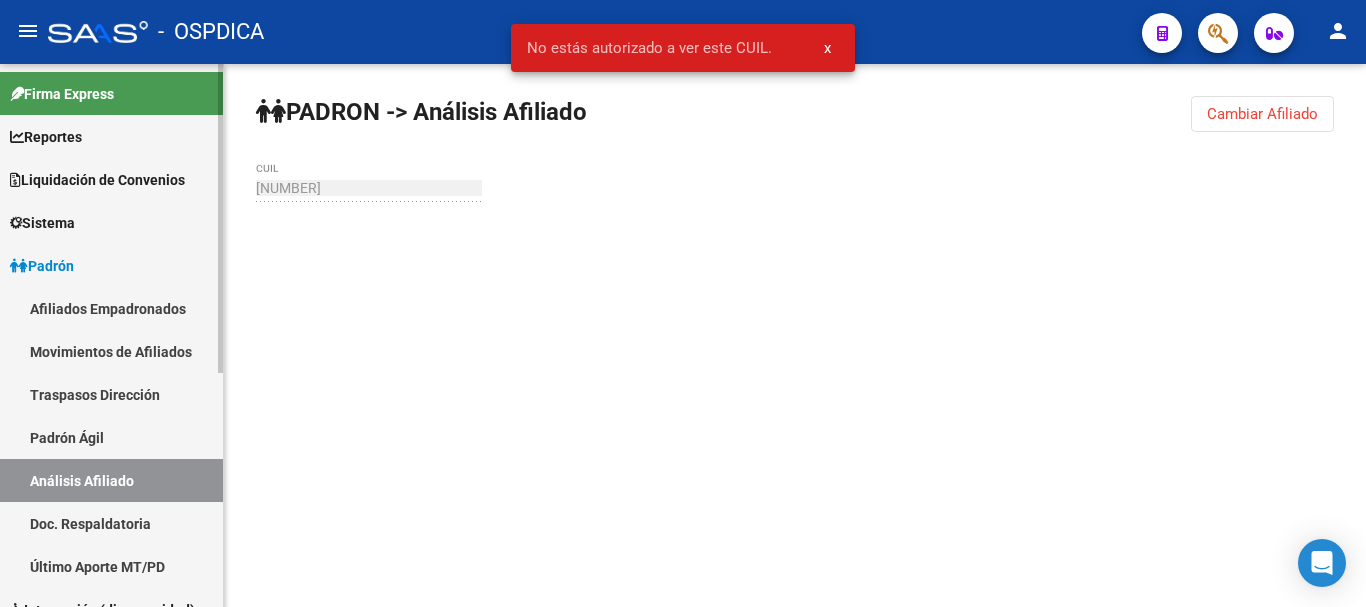 click on "Análisis Afiliado" at bounding box center [111, 480] 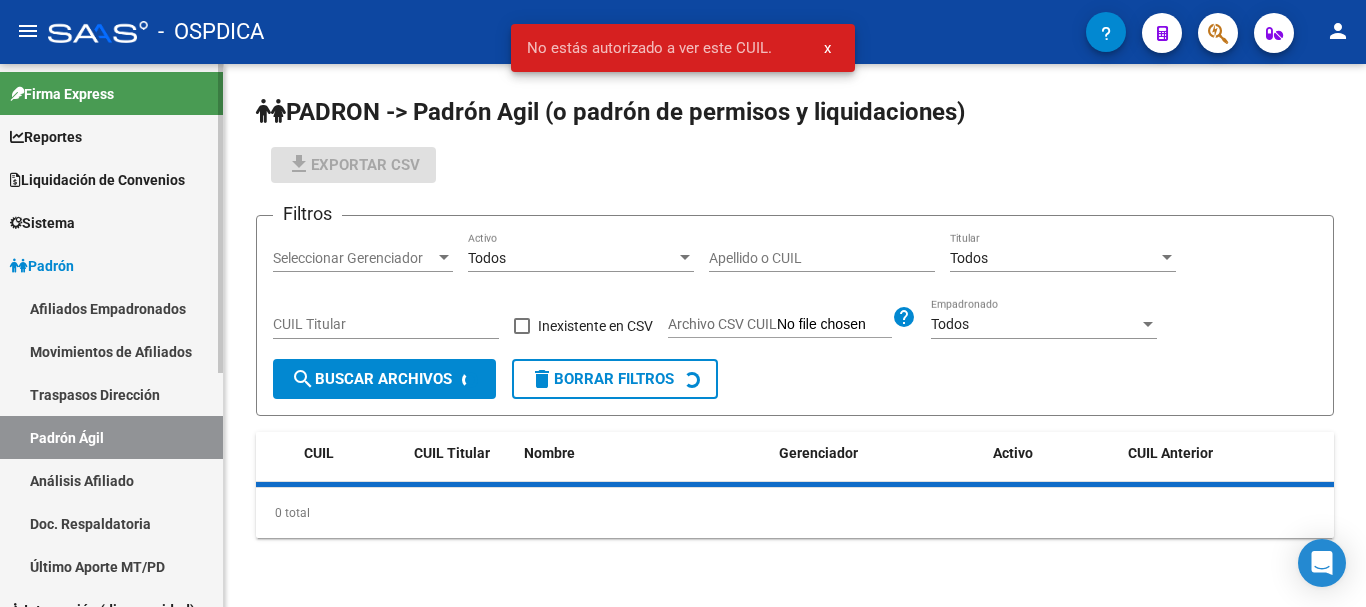 click on "Análisis Afiliado" at bounding box center (111, 480) 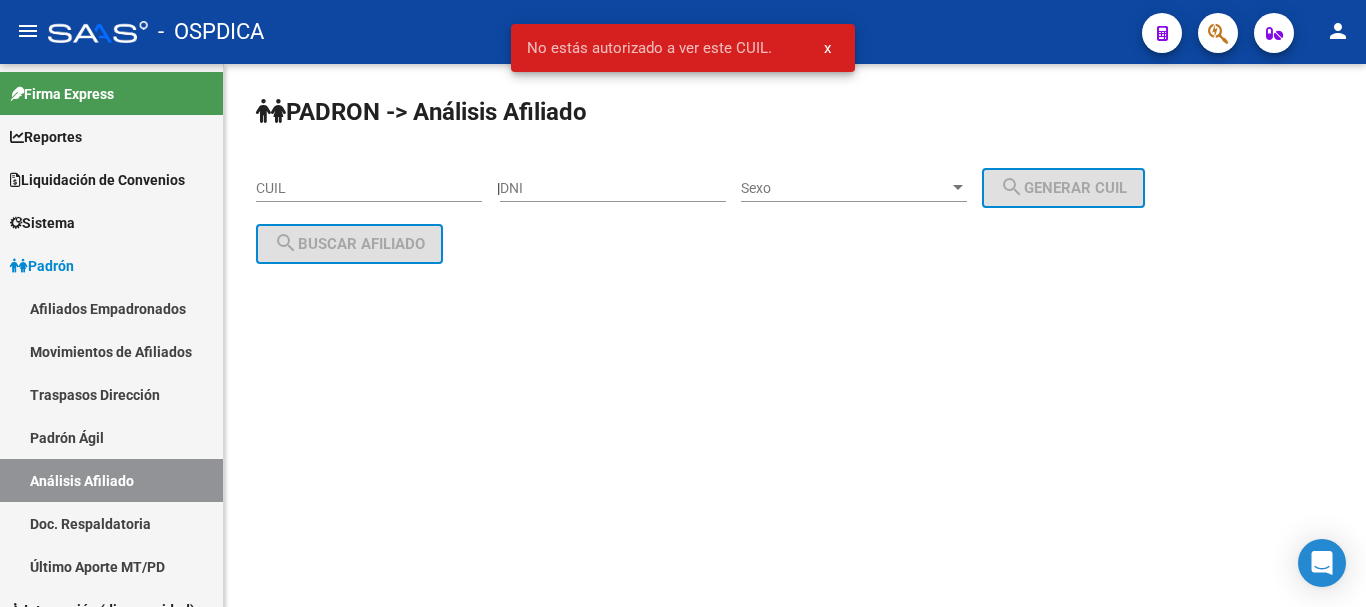 click on "DNI" 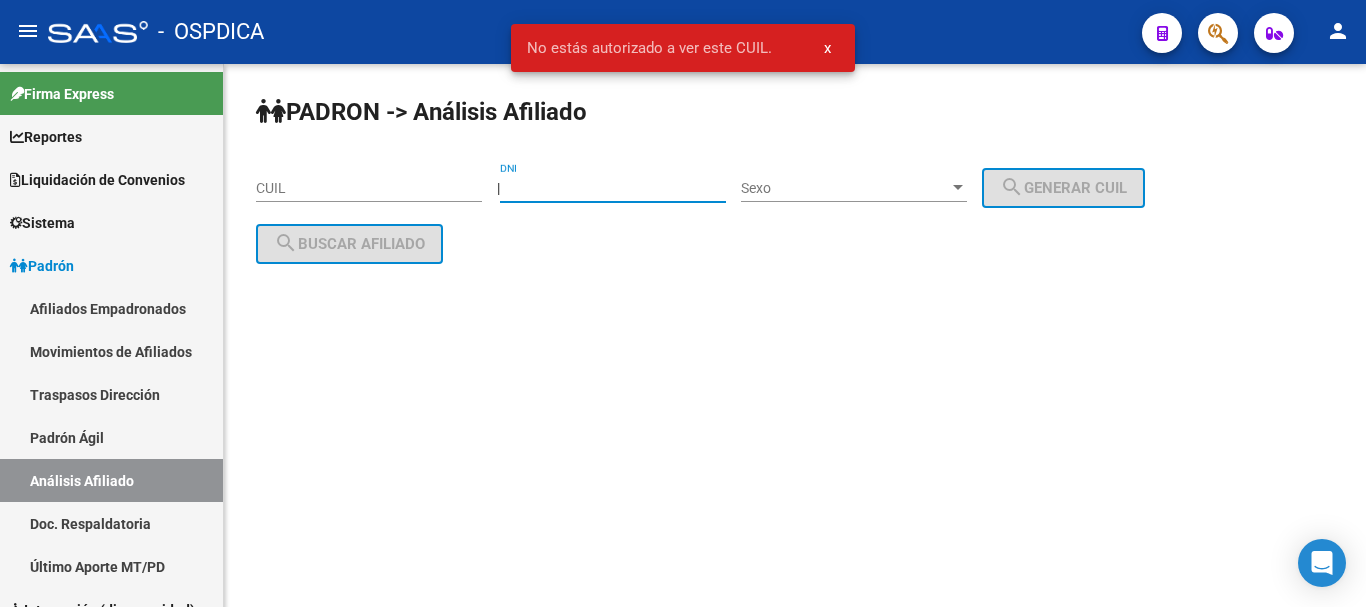 paste on "[NUMBER]" 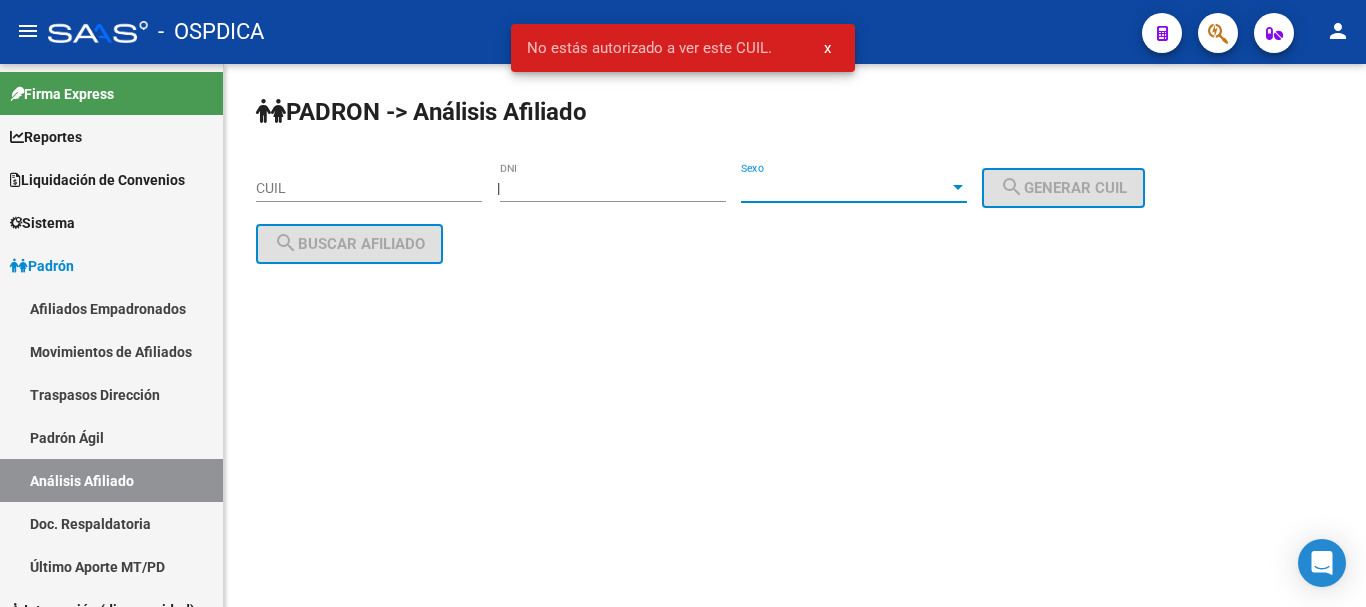click on "Sexo" at bounding box center [845, 188] 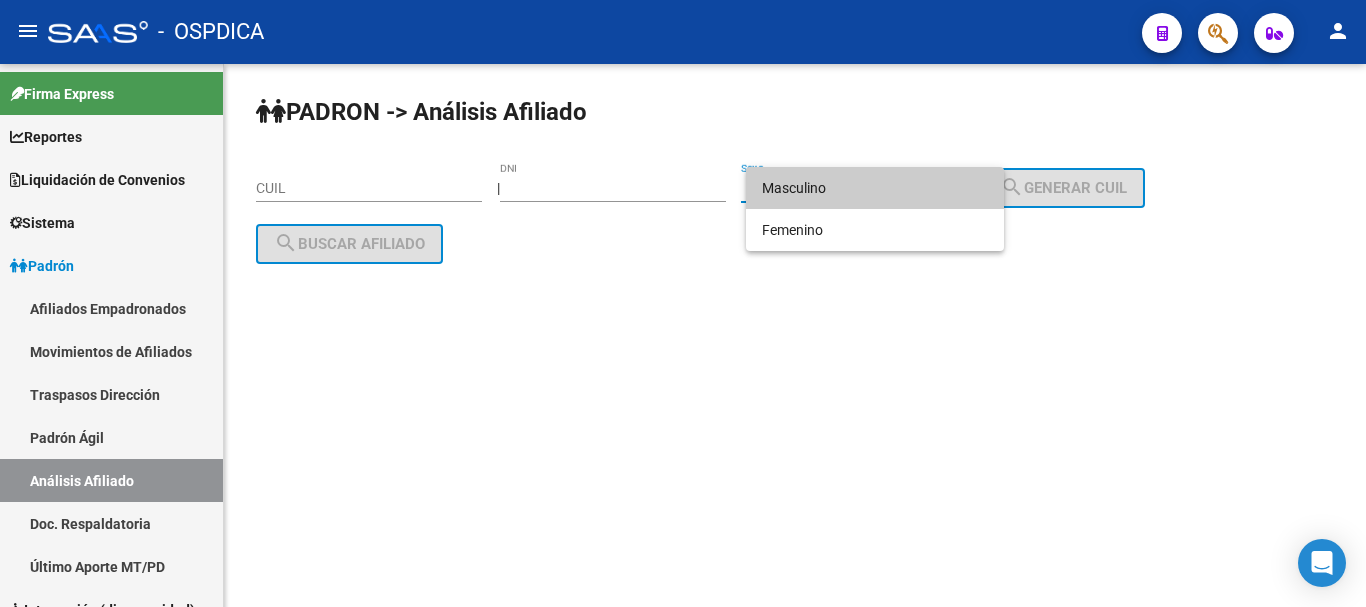 click at bounding box center (683, 303) 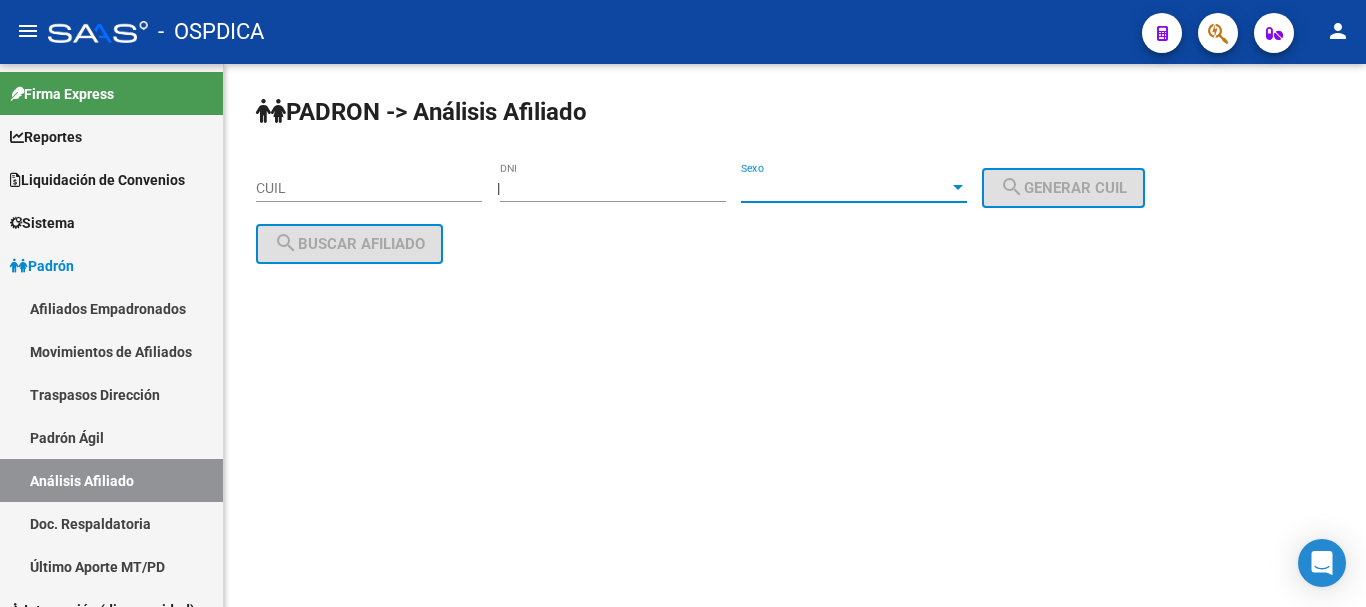 click on "[NUMBER]" at bounding box center [613, 188] 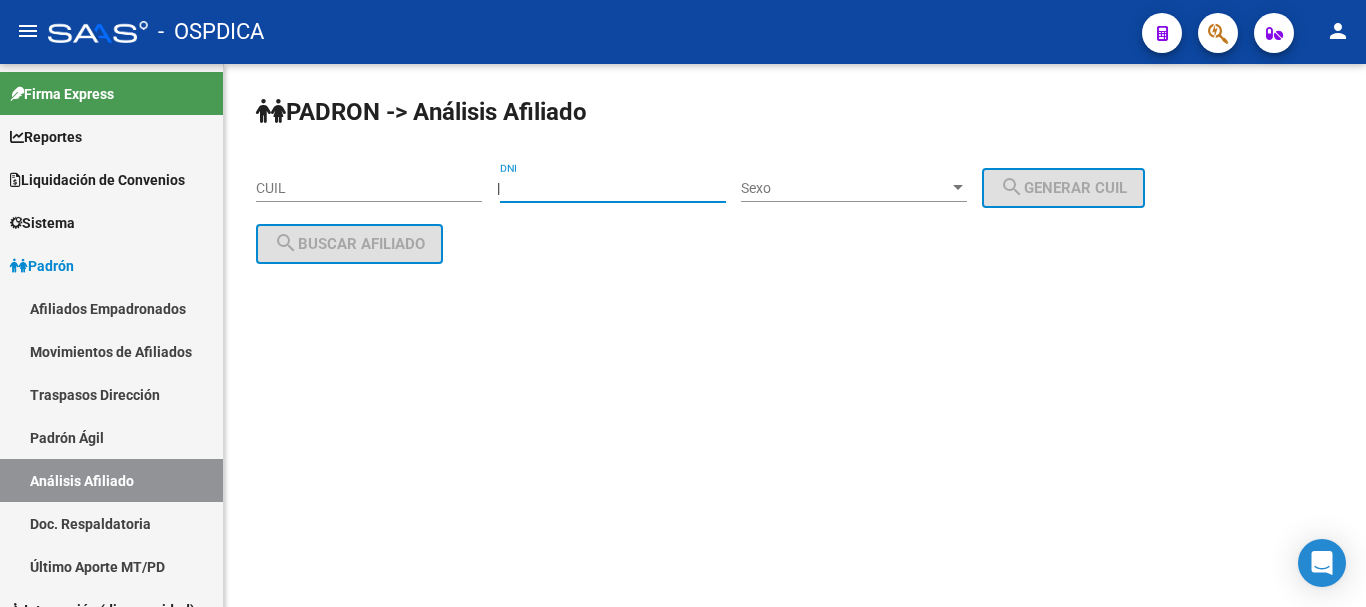 click on "[NUMBER]" at bounding box center (613, 188) 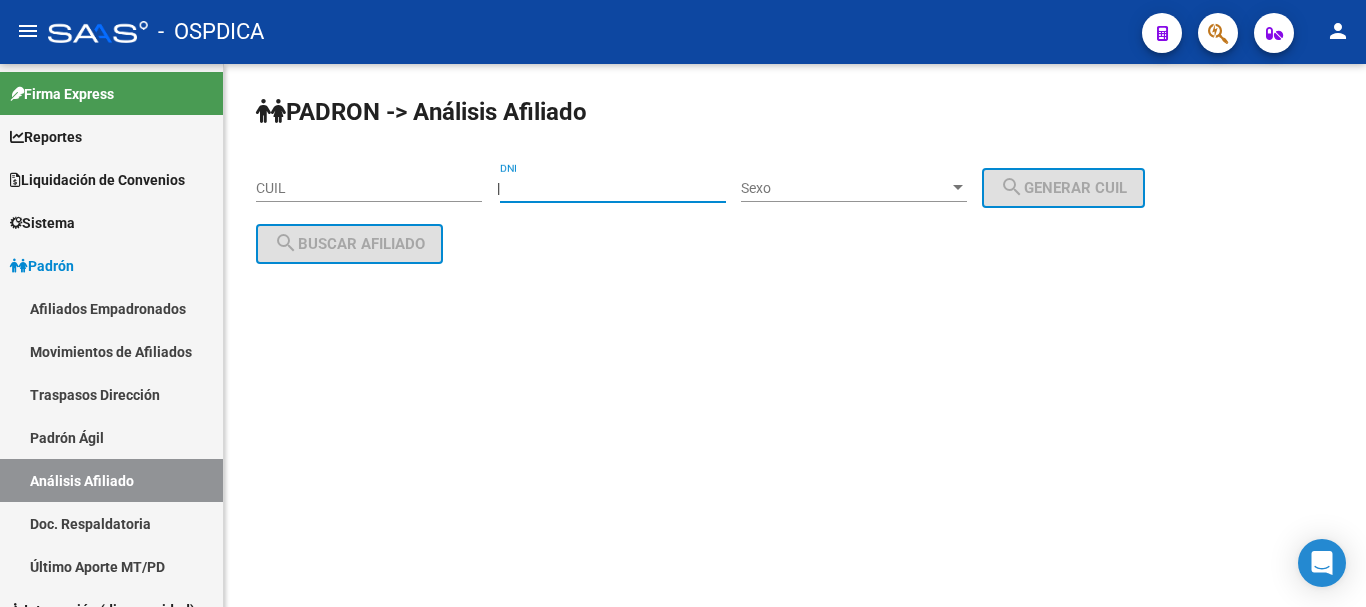 paste 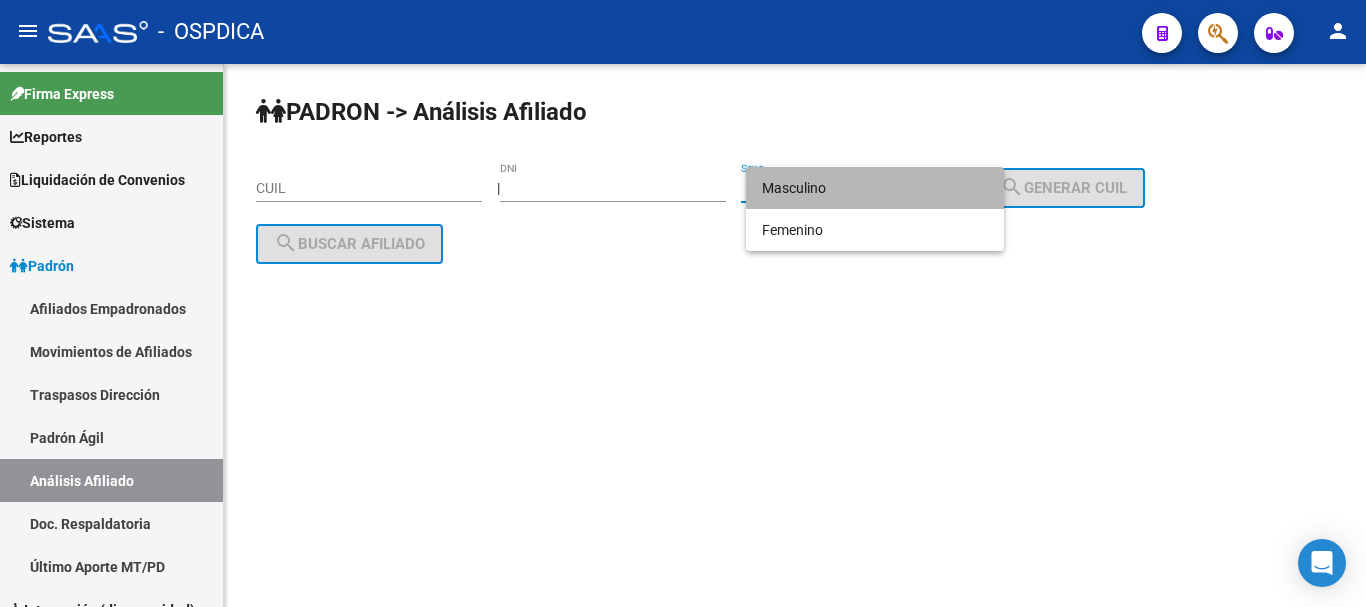 click on "Masculino" at bounding box center (875, 188) 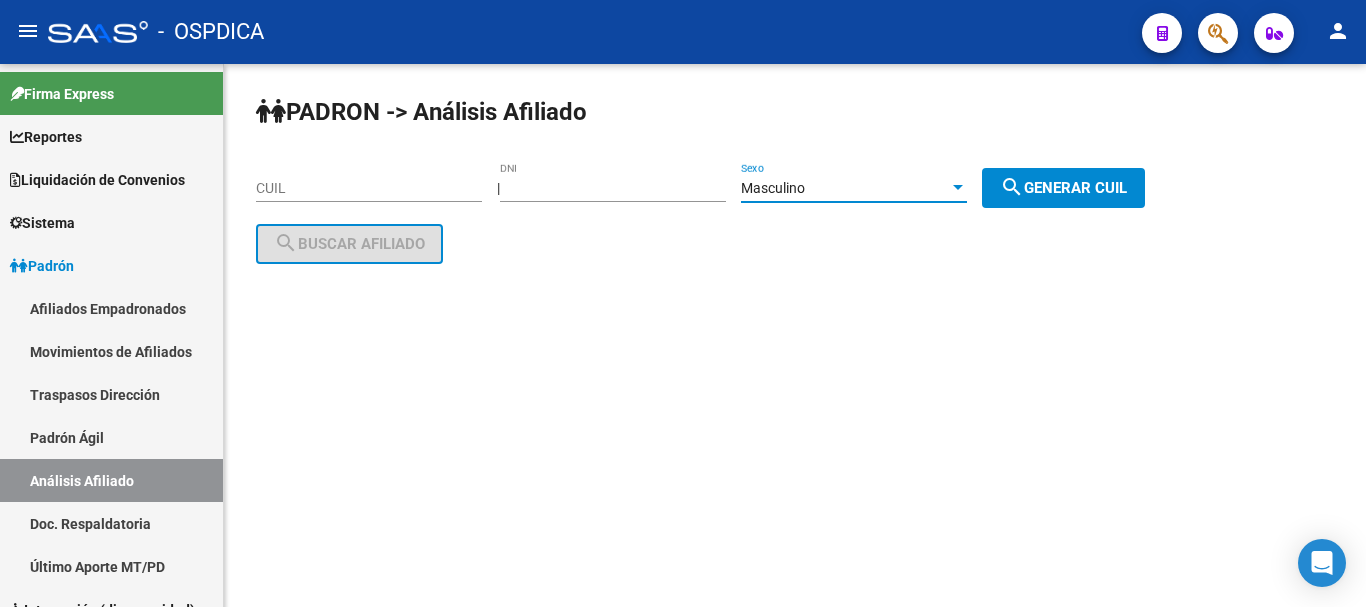 click on "search" 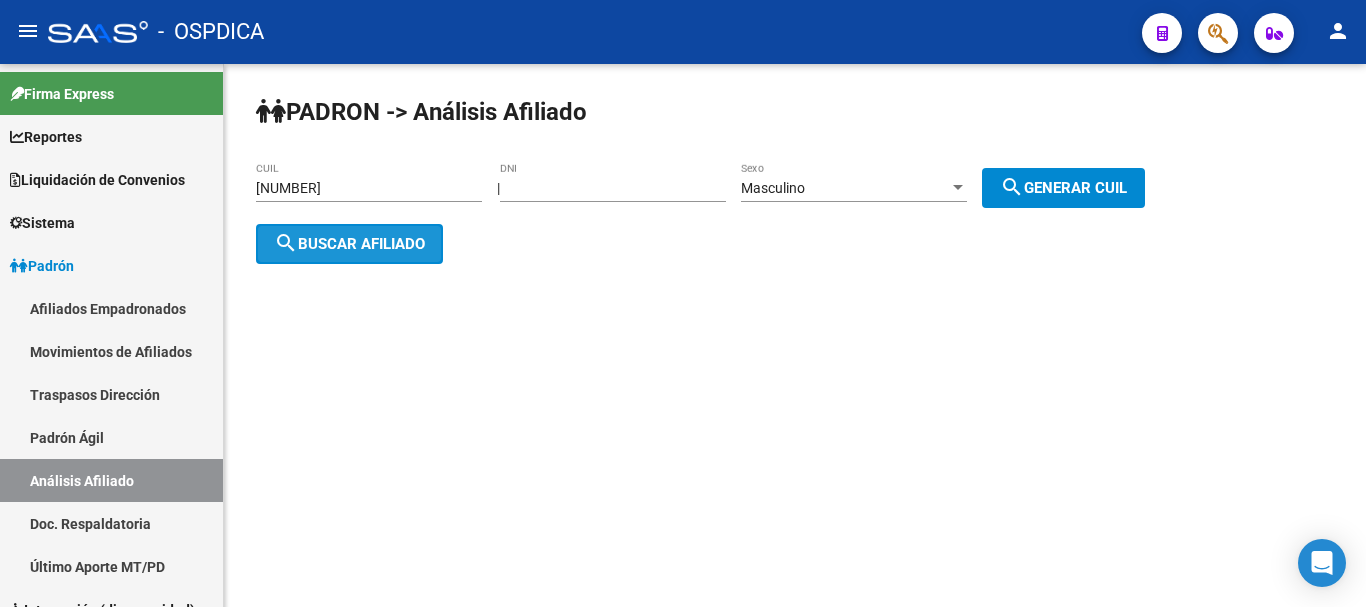 click on "search  Buscar afiliado" 